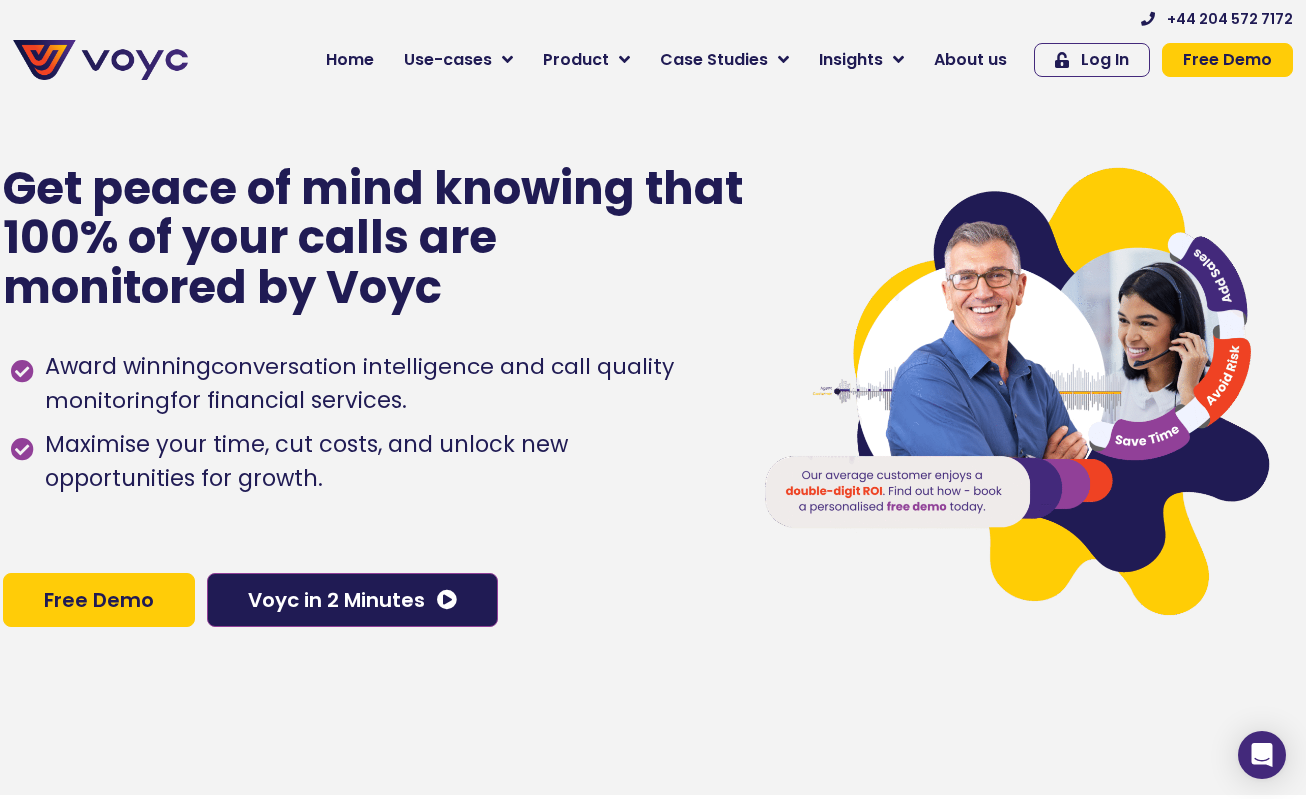 scroll, scrollTop: 0, scrollLeft: 0, axis: both 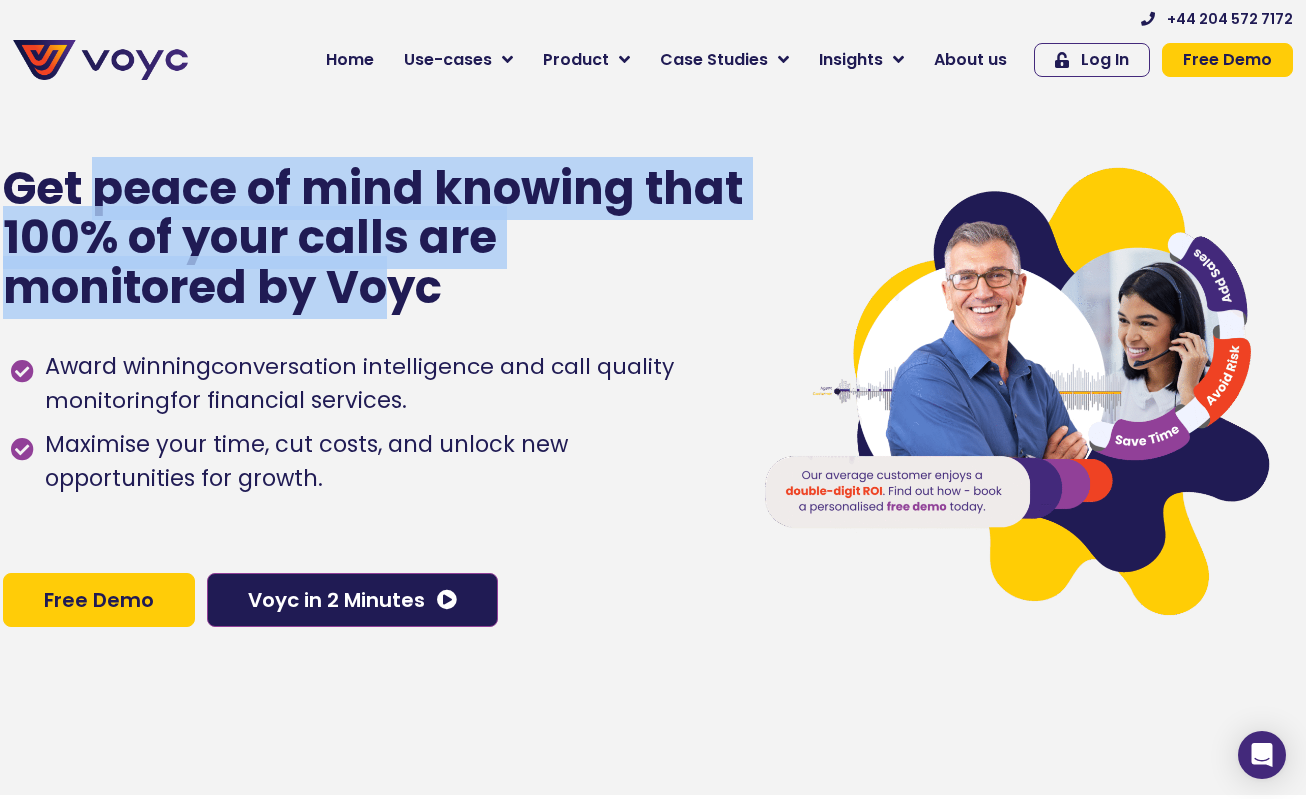 drag, startPoint x: 165, startPoint y: 209, endPoint x: 396, endPoint y: 293, distance: 245.79869 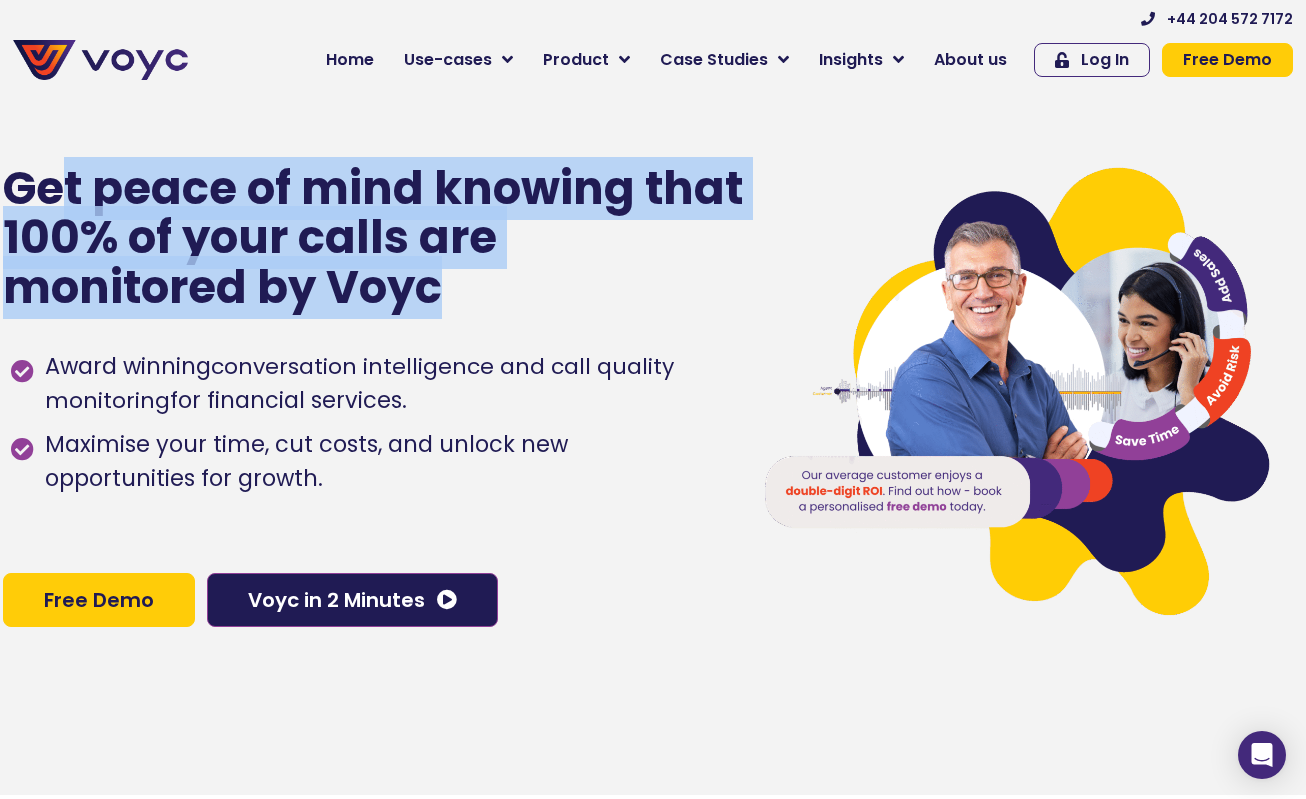 drag, startPoint x: 458, startPoint y: 301, endPoint x: 57, endPoint y: 200, distance: 413.5239 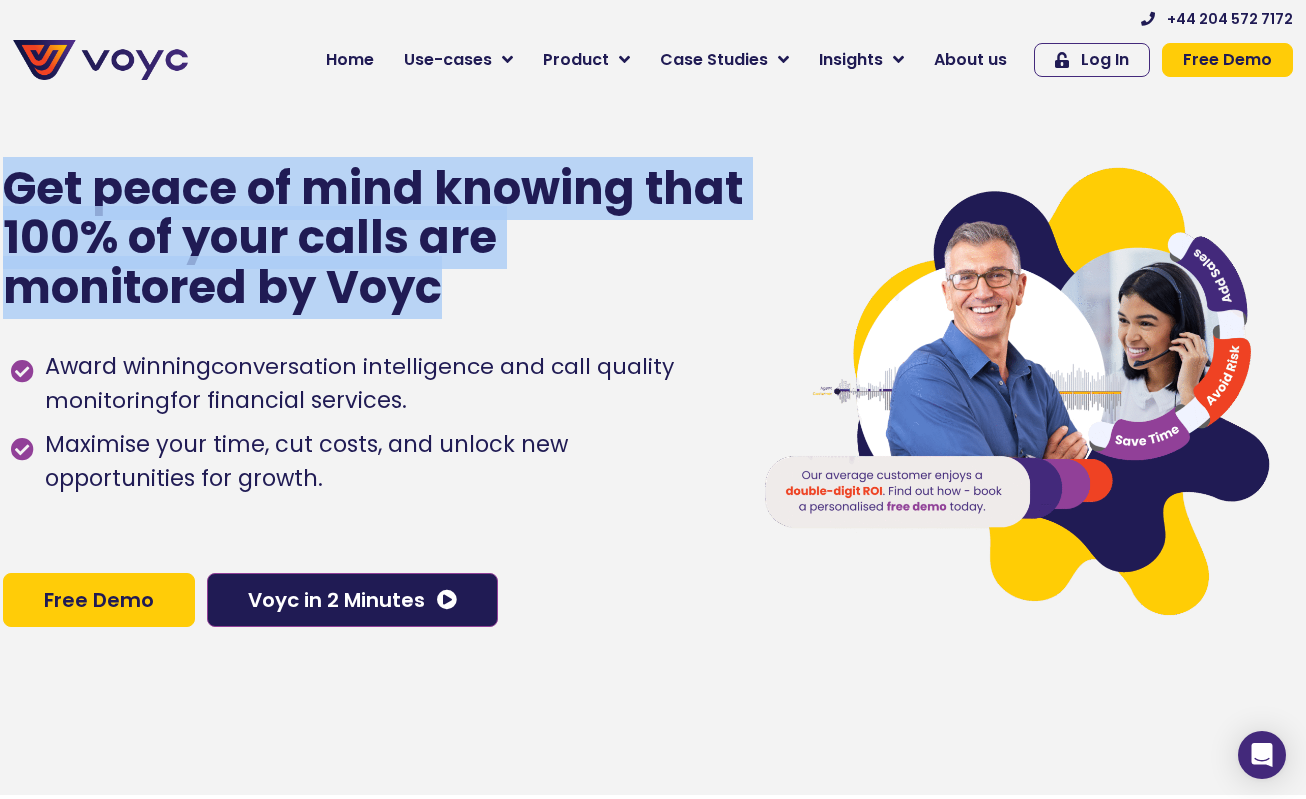 drag, startPoint x: 57, startPoint y: 200, endPoint x: 438, endPoint y: 305, distance: 395.20374 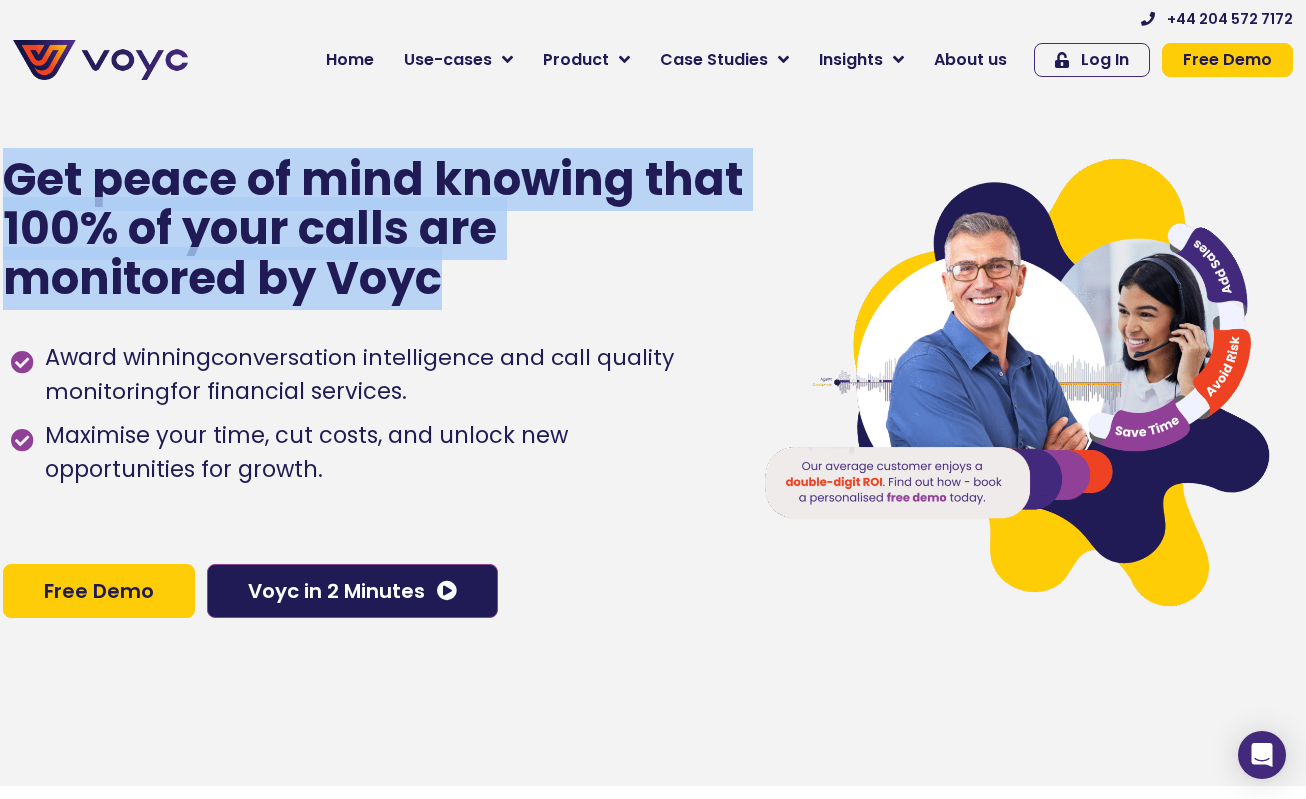 scroll, scrollTop: 0, scrollLeft: 0, axis: both 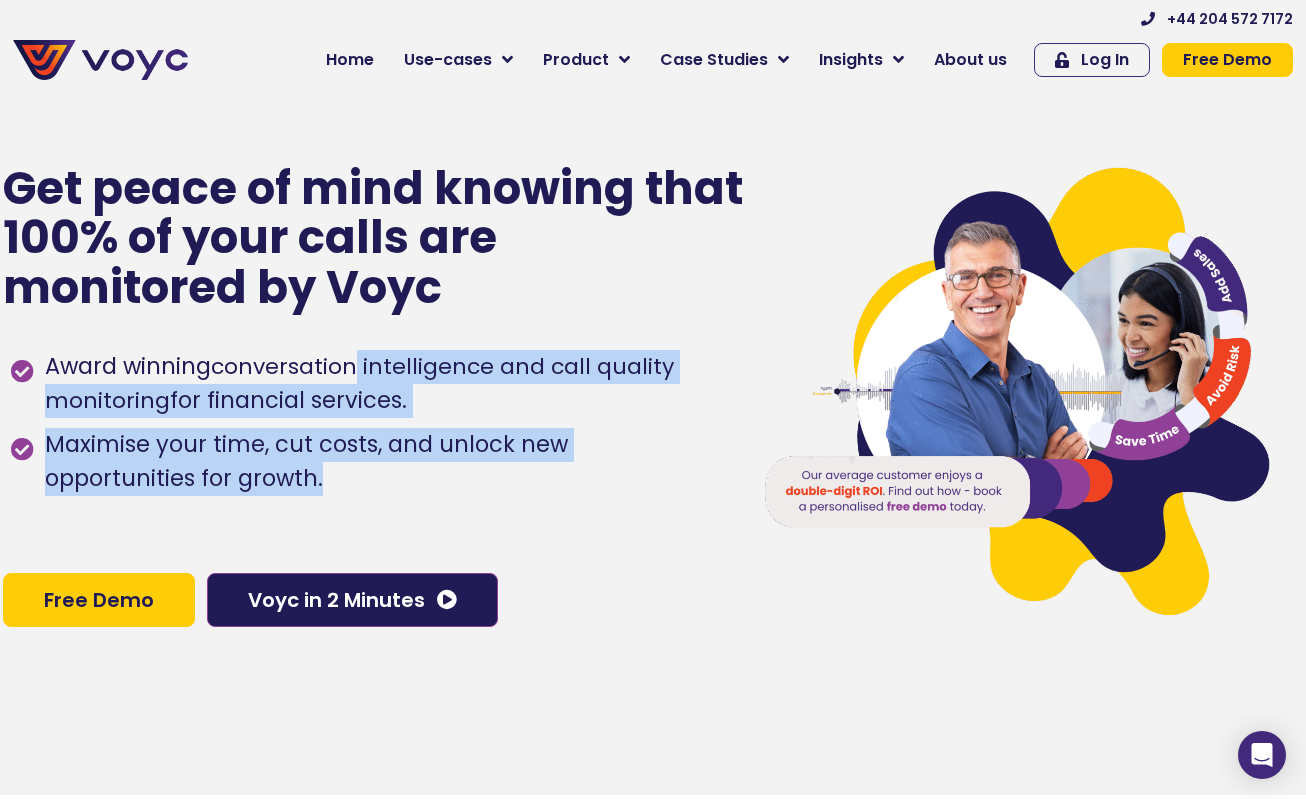 drag, startPoint x: 357, startPoint y: 375, endPoint x: 356, endPoint y: 477, distance: 102.0049 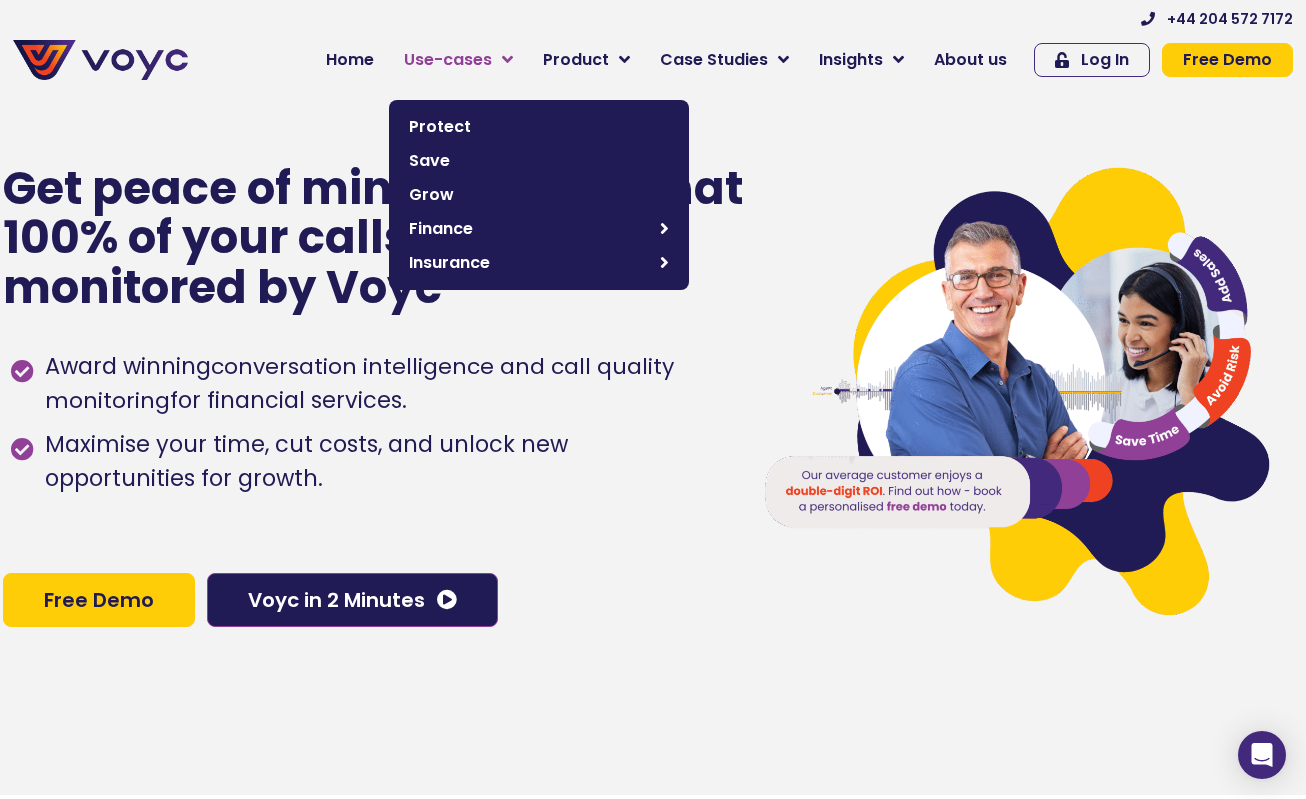 click on "Use-cases" at bounding box center (448, 60) 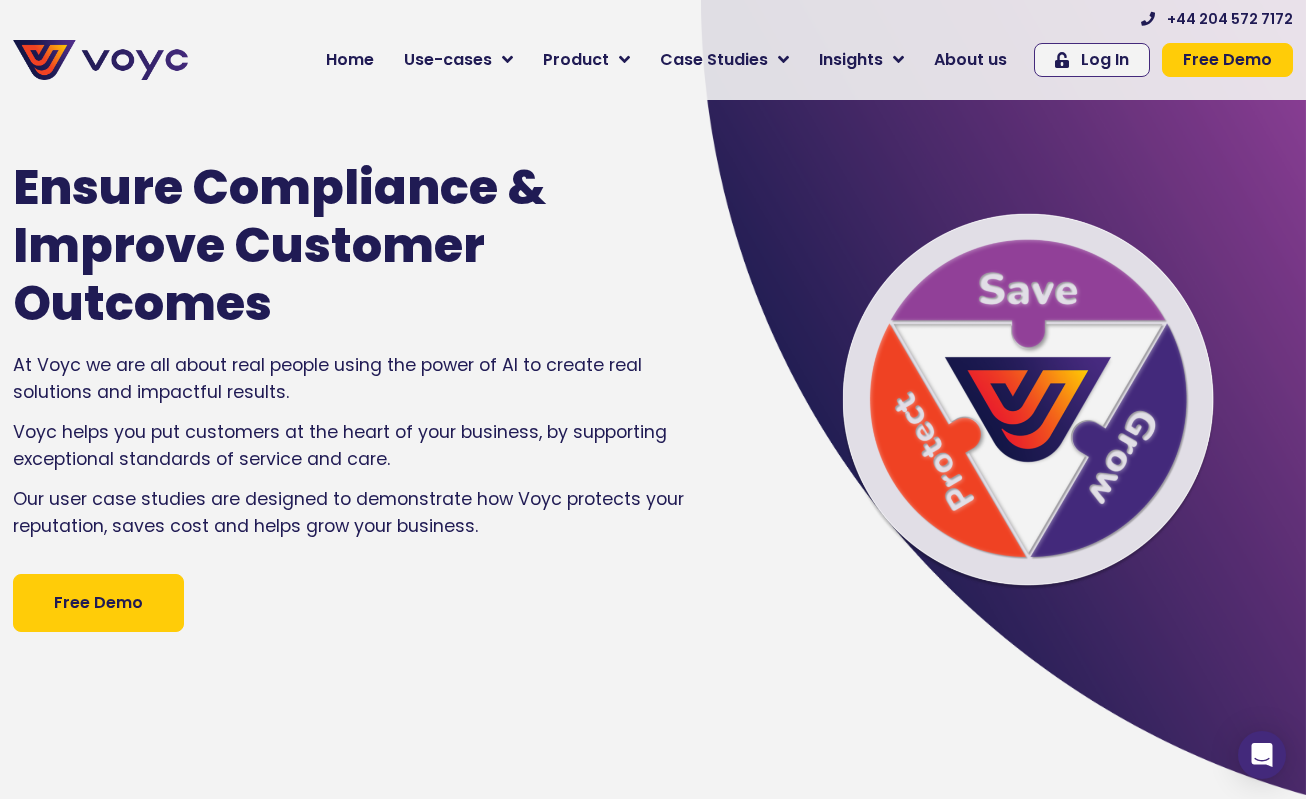 scroll, scrollTop: 0, scrollLeft: 0, axis: both 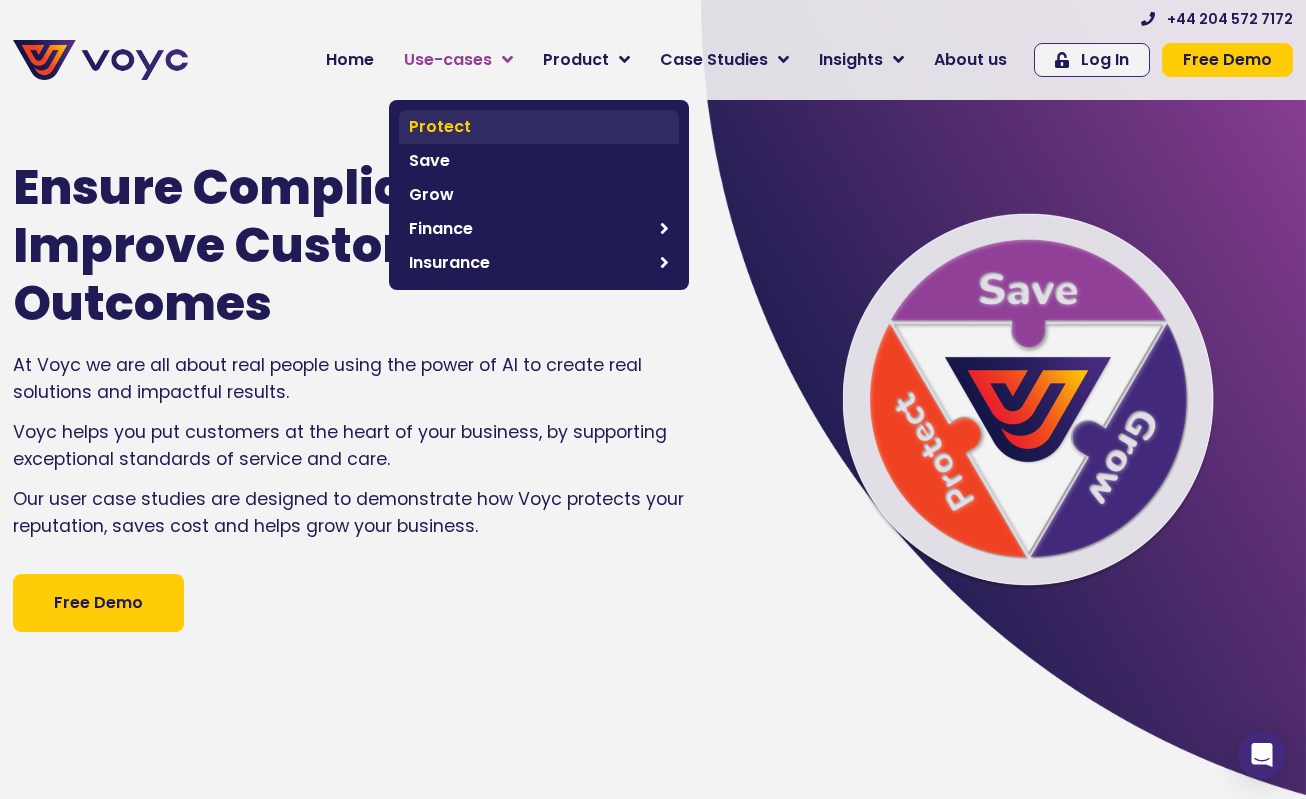 click on "Protect" at bounding box center (539, 127) 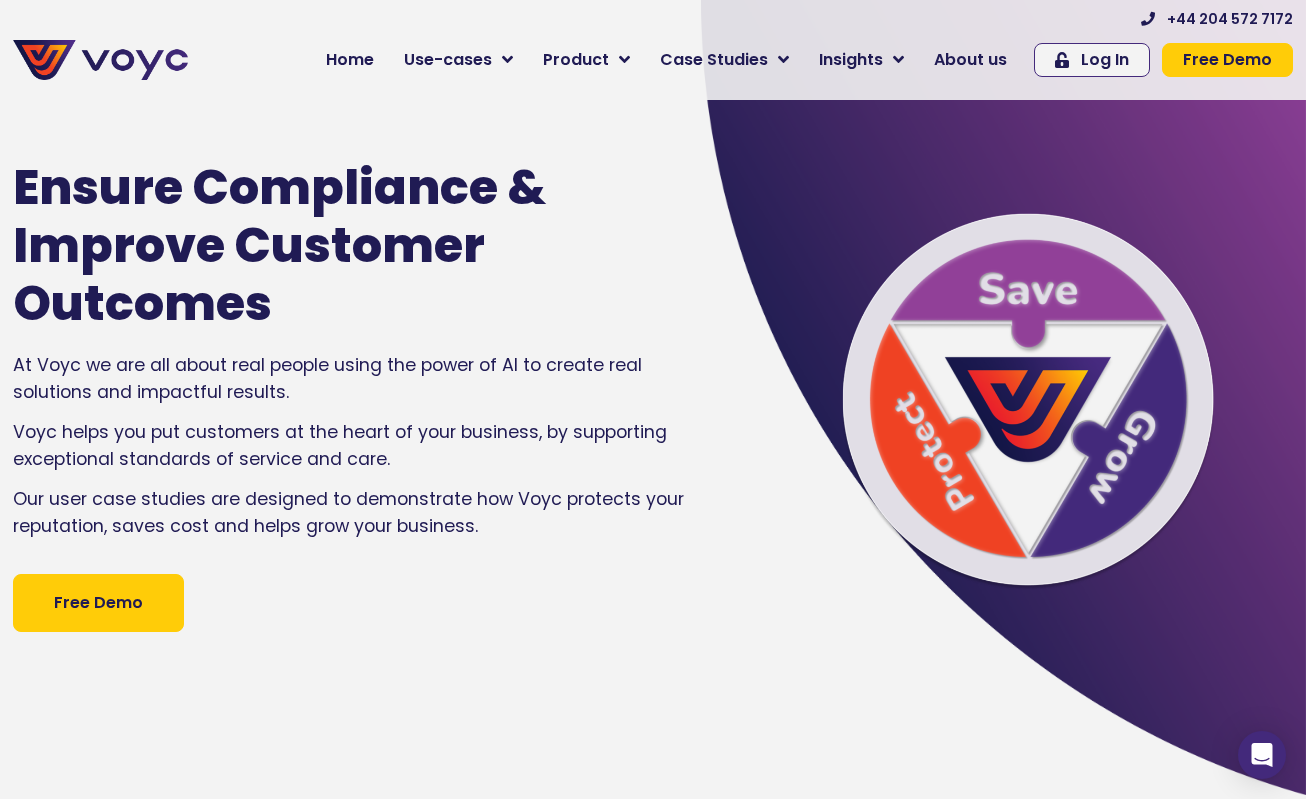 scroll, scrollTop: 1851, scrollLeft: 0, axis: vertical 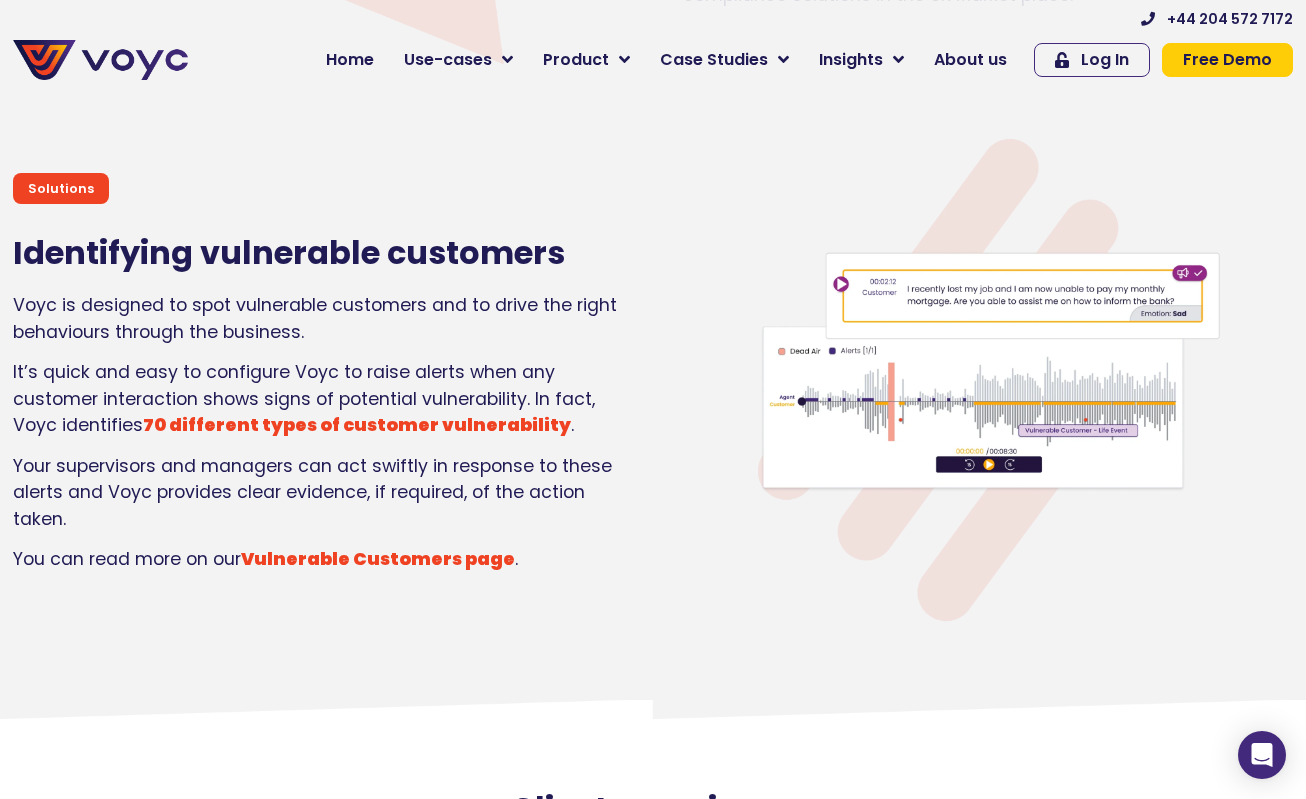click on "It’s quick and easy to configure Voyc to raise alerts when any customer interaction shows signs of potential vulnerability. In fact, Voyc identifies  70 different types of customer vulnerability ." at bounding box center (318, 398) 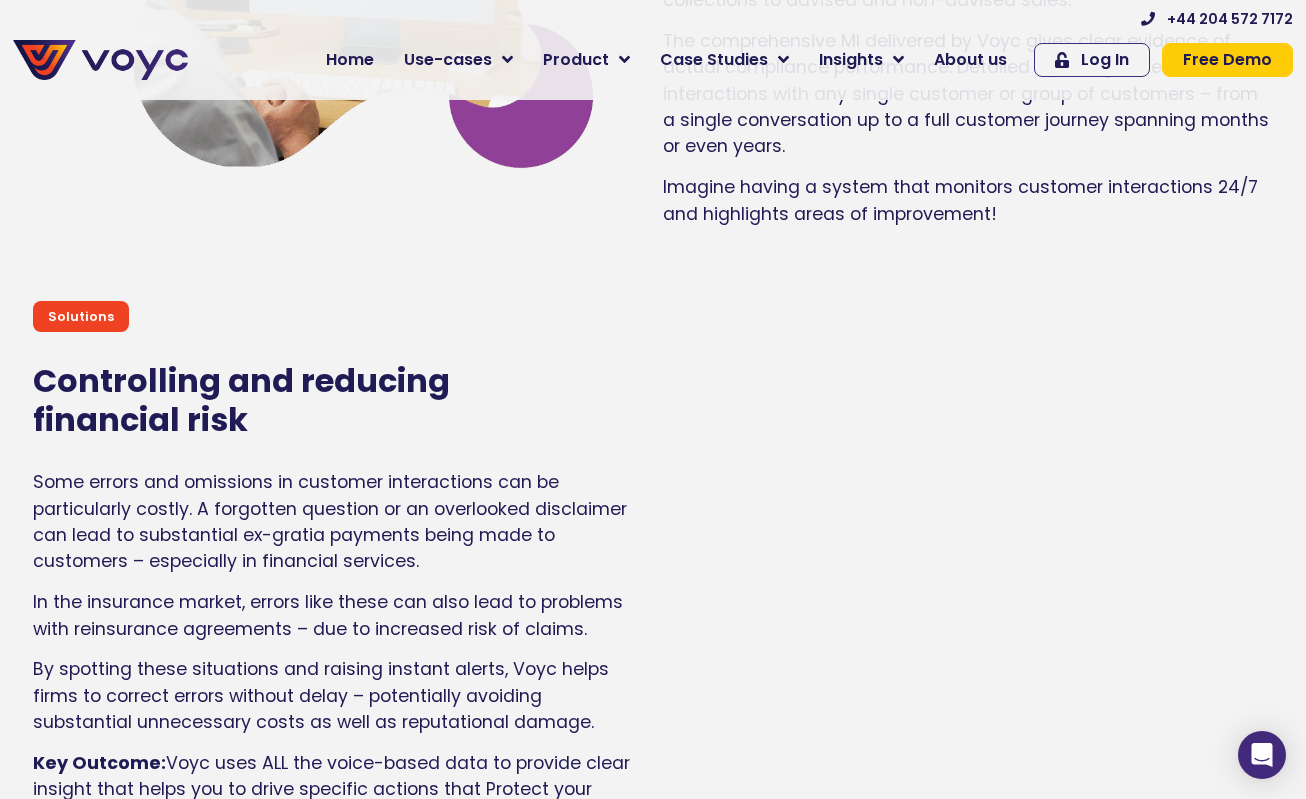 scroll, scrollTop: 3811, scrollLeft: 0, axis: vertical 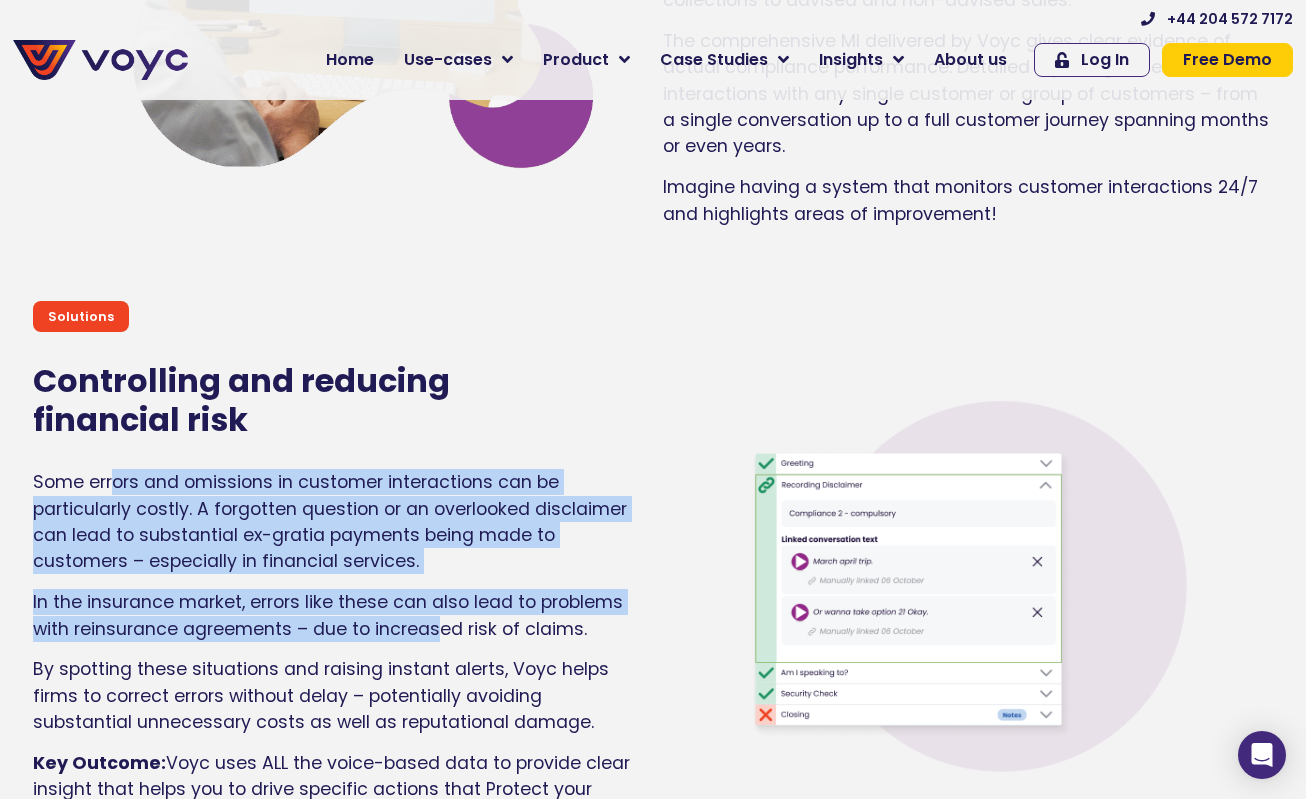 click on "Some errors and omissions in customer interactions can be particularly costly. A forgotten question or an overlooked disclaimer can lead to substantial ex-gratia payments being made to customers – especially in financial services.  In the insurance market, errors like these can also lead to problems with reinsurance agreements – due to increased risk of claims. By spotting these situations and raising instant alerts, Voyc helps firms to correct errors without delay – potentially avoiding substantial unnecessary costs as well as reputational damage. Key Outcome:  Voyc uses ALL the voice-based data to provide clear insight that helps you to drive specific actions that Protect your business which means peace of mind for leadership, colleagues and customers." at bounding box center (338, 662) 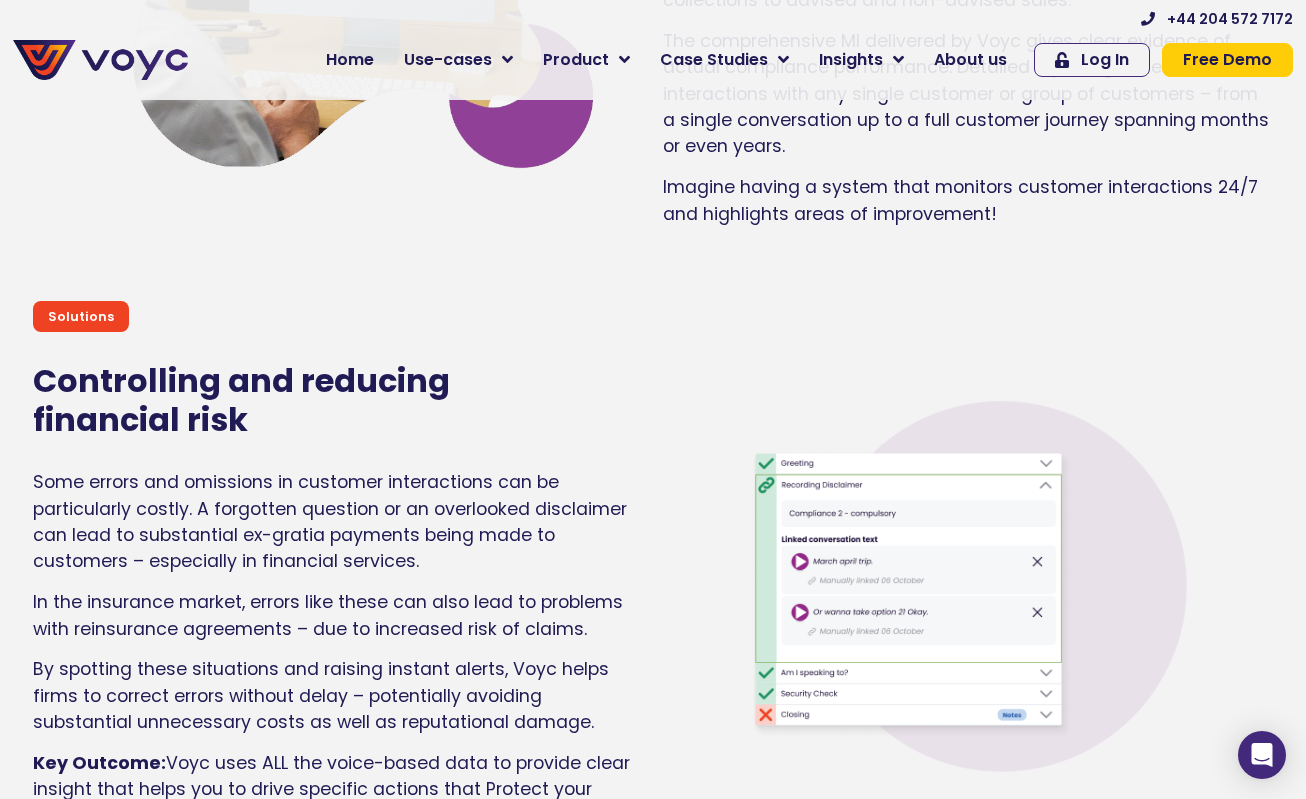 click on "In the insurance market, errors like these can also lead to problems with reinsurance agreements – due to increased risk of claims." at bounding box center (338, 615) 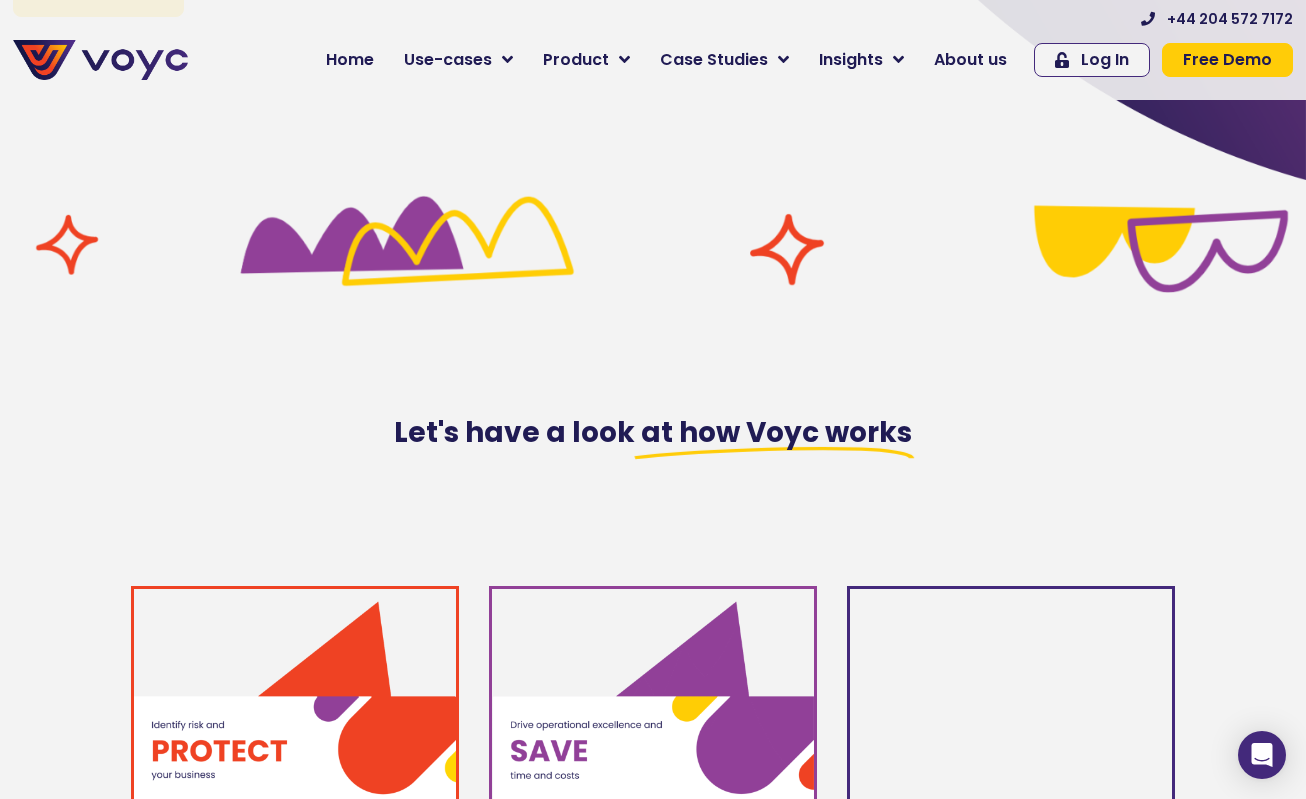scroll, scrollTop: 0, scrollLeft: 0, axis: both 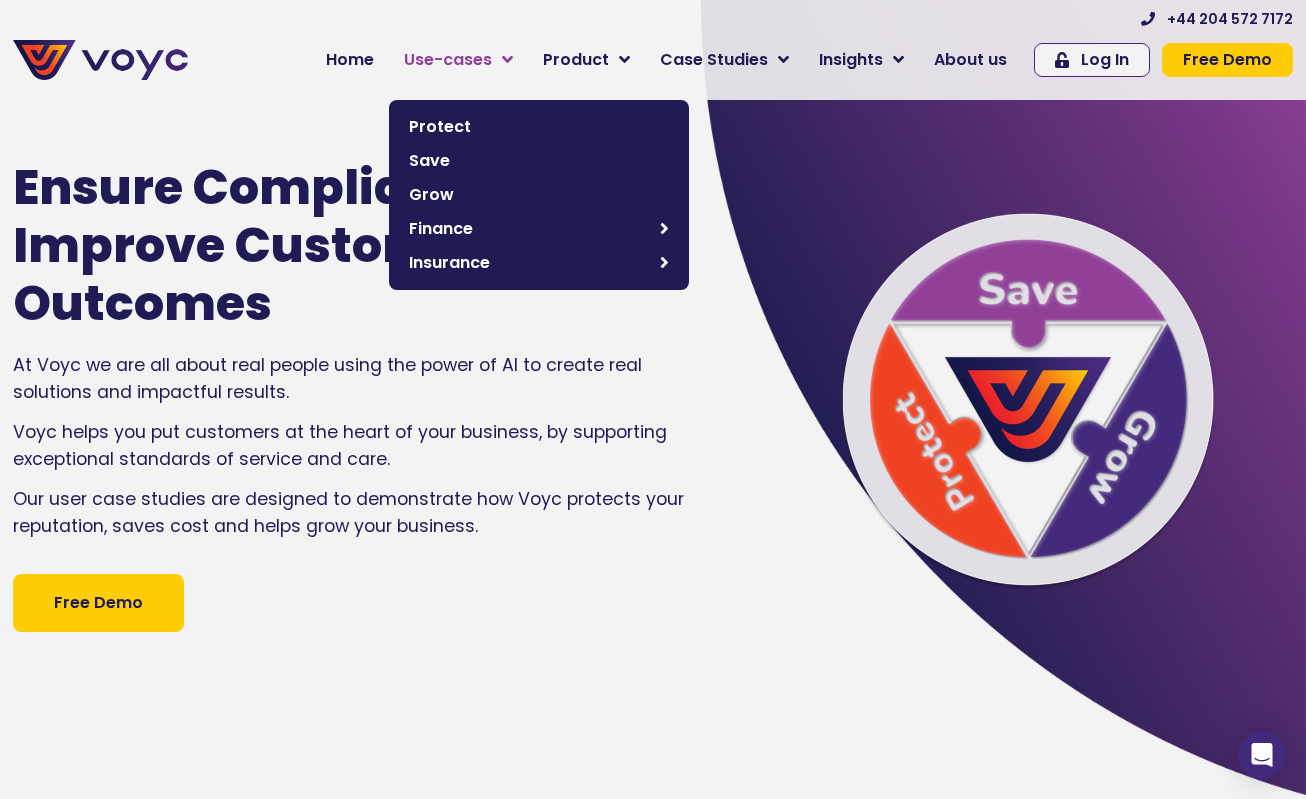 click on "Use-cases" at bounding box center [448, 60] 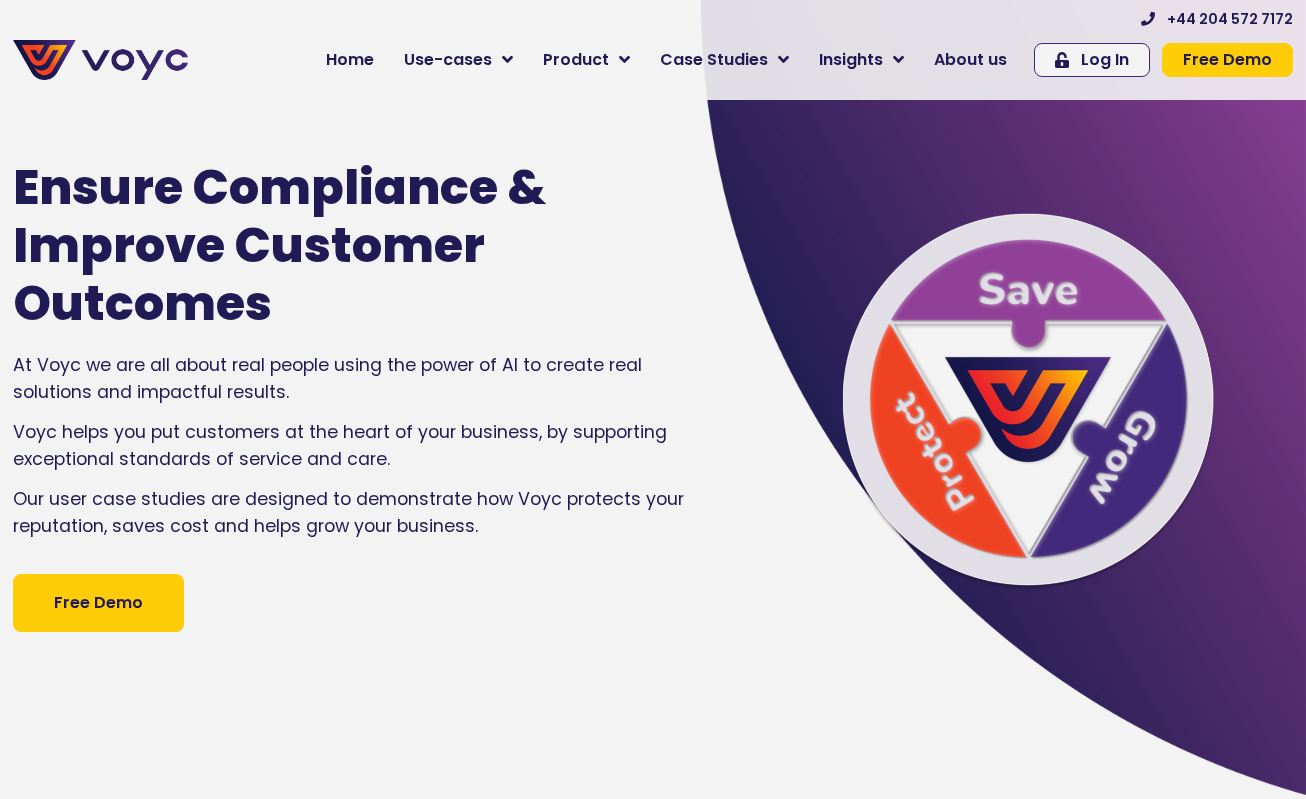 scroll, scrollTop: 0, scrollLeft: 0, axis: both 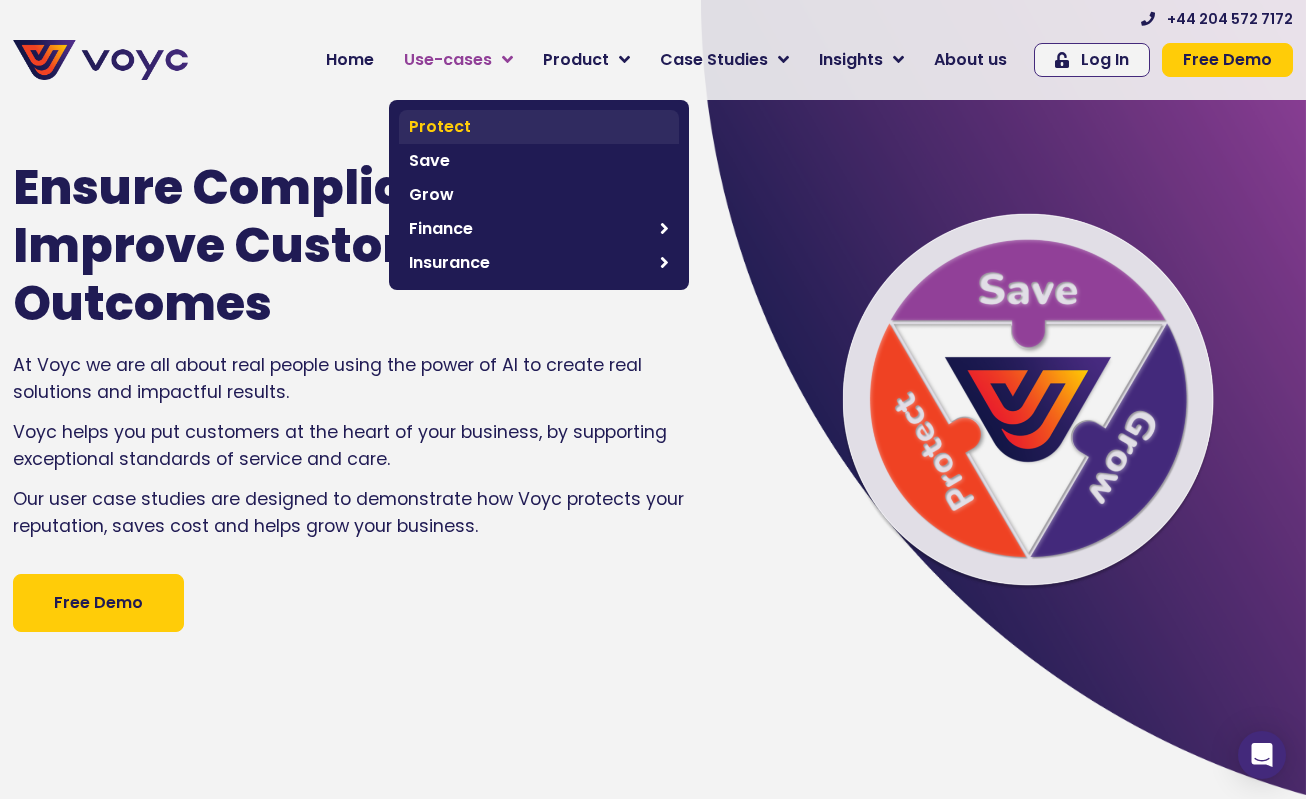 click on "Protect" at bounding box center (539, 127) 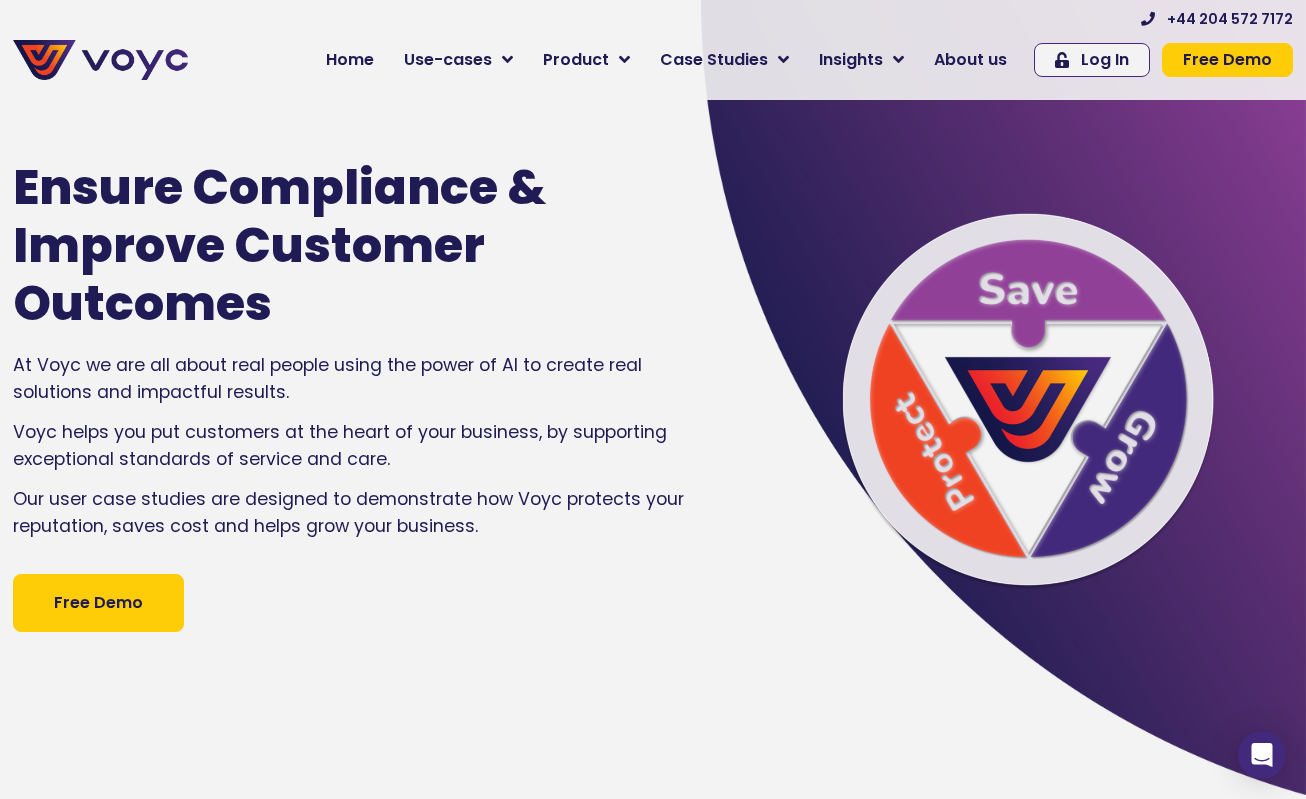scroll, scrollTop: 1039, scrollLeft: 0, axis: vertical 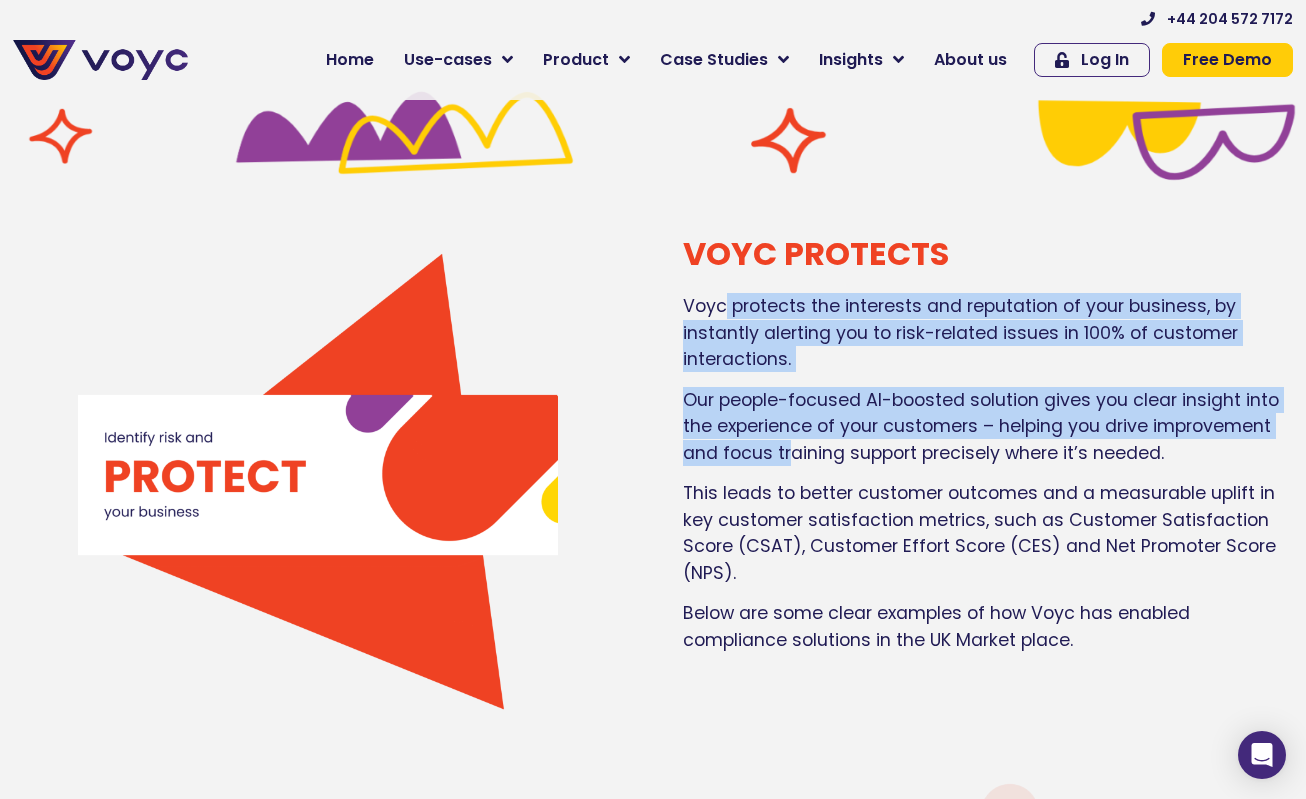 drag, startPoint x: 747, startPoint y: 357, endPoint x: 788, endPoint y: 470, distance: 120.20815 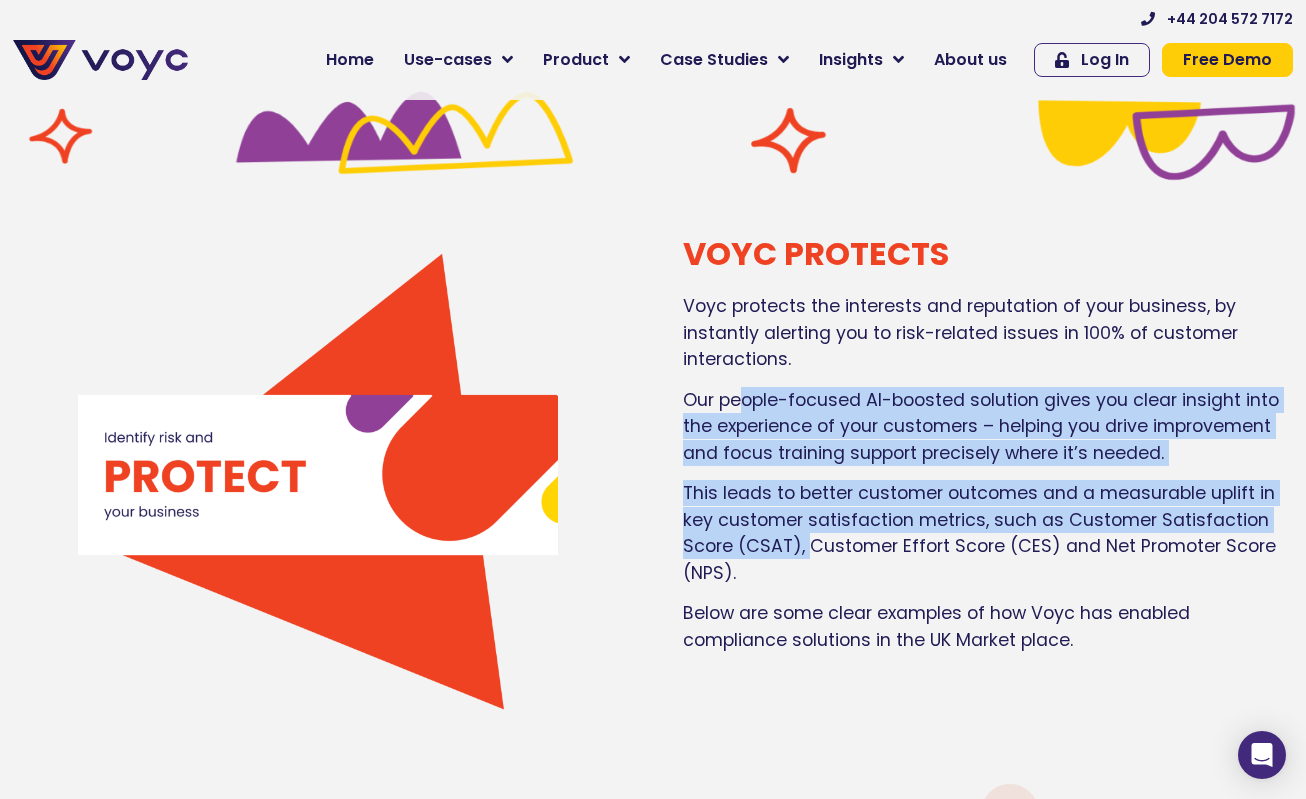drag, startPoint x: 750, startPoint y: 435, endPoint x: 822, endPoint y: 556, distance: 140.80128 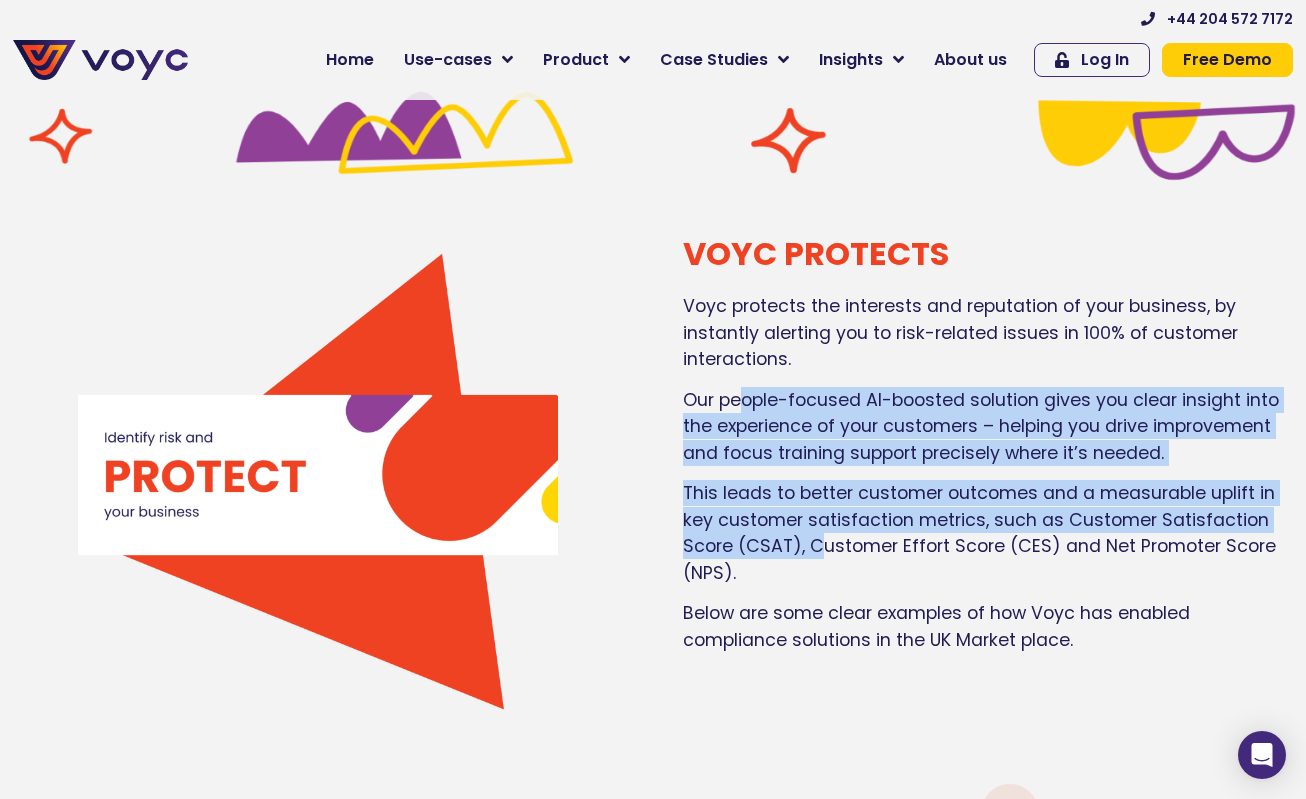click on "This leads to better customer outcomes and a measurable uplift in key customer satisfaction metrics, such as Customer Satisfaction Score (CSAT), Customer Effort Score (CES) and Net Promoter Score (NPS)." at bounding box center (988, 533) 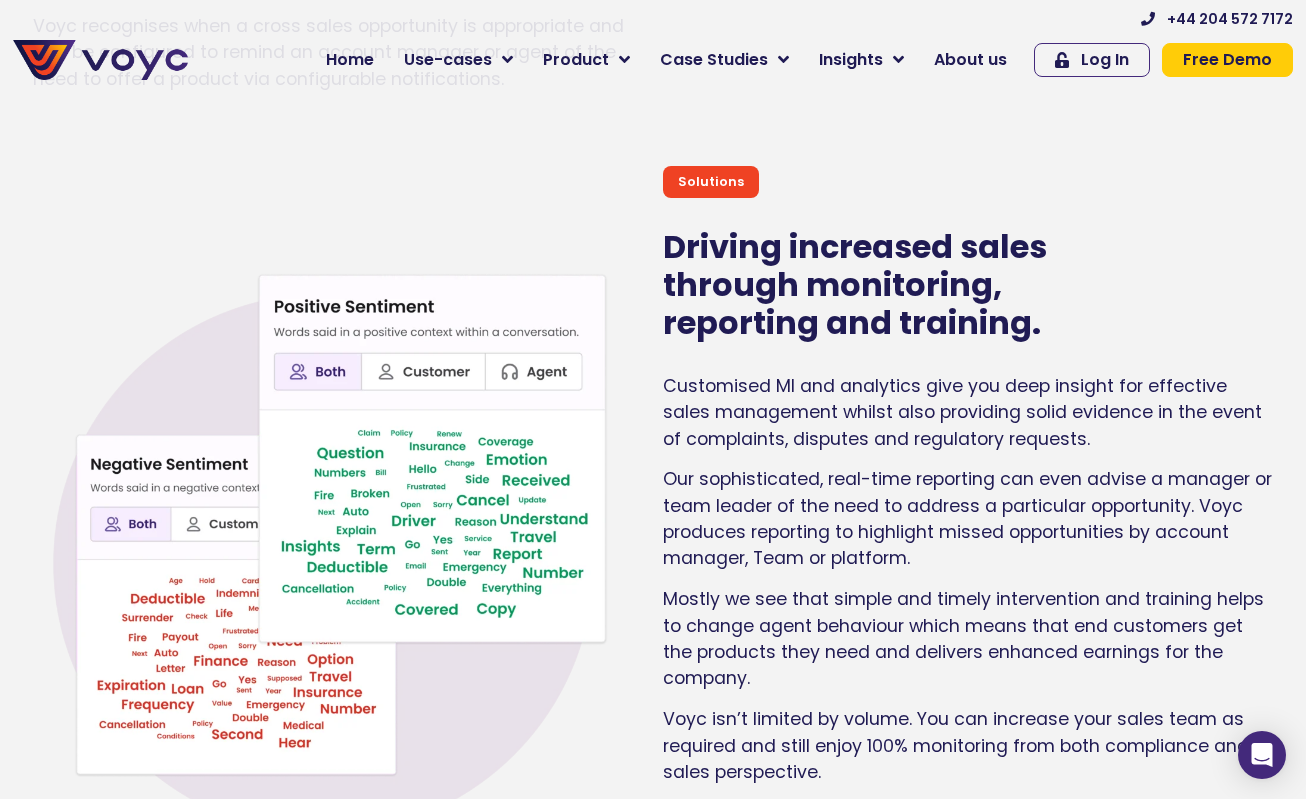 scroll, scrollTop: 8577, scrollLeft: 0, axis: vertical 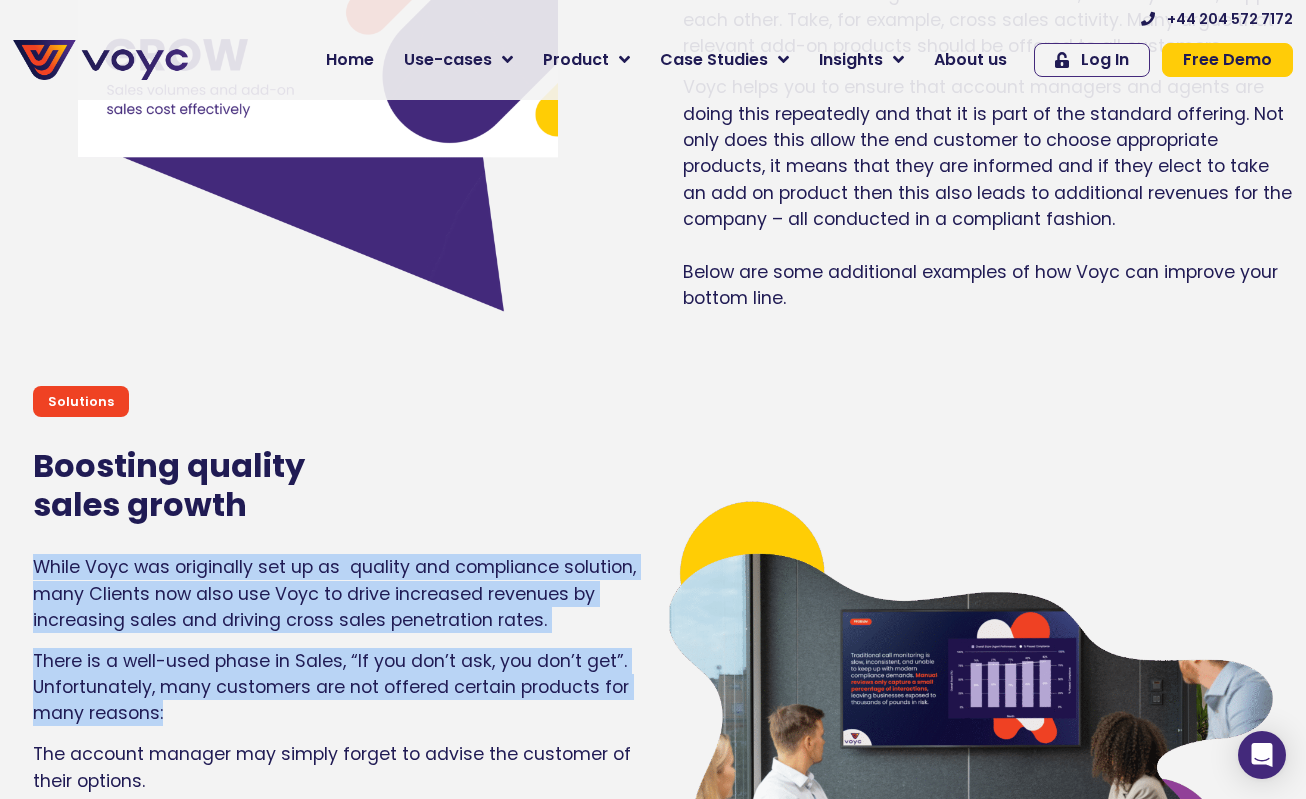 drag, startPoint x: 351, startPoint y: 674, endPoint x: 540, endPoint y: 723, distance: 195.24857 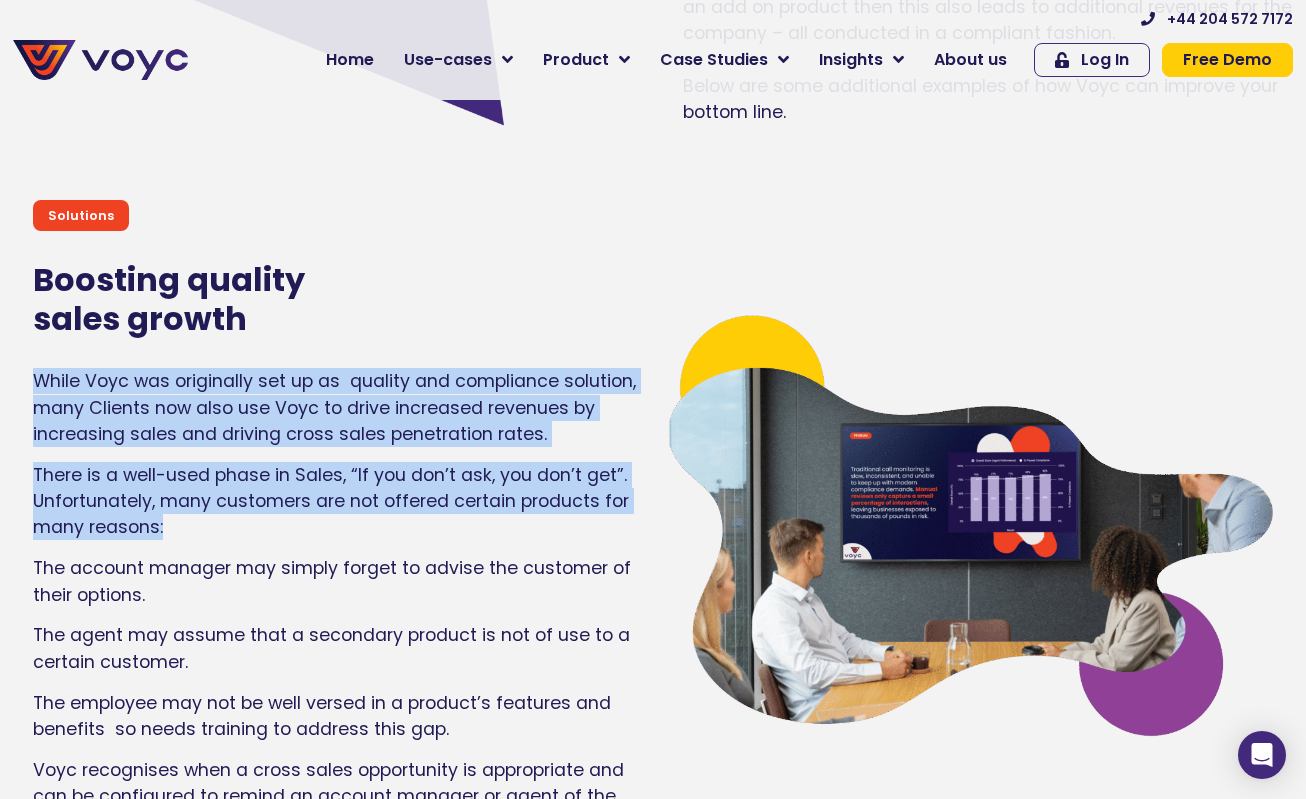 click on "There is a well-used phase in Sales, “If you don’t ask, you don’t get”. Unfortunately, many customers are not offered certain products for many reasons:" at bounding box center [338, 501] 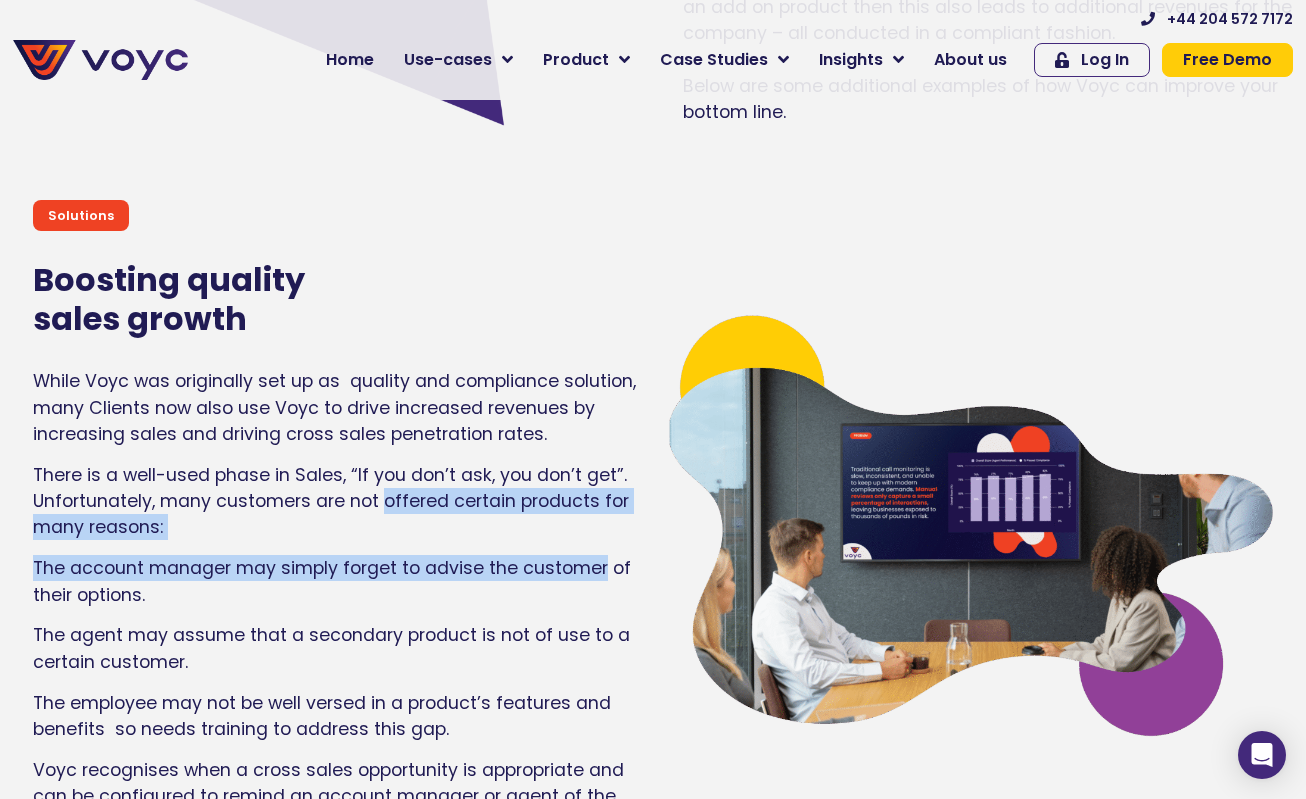 drag, startPoint x: 426, startPoint y: 519, endPoint x: 523, endPoint y: 587, distance: 118.46096 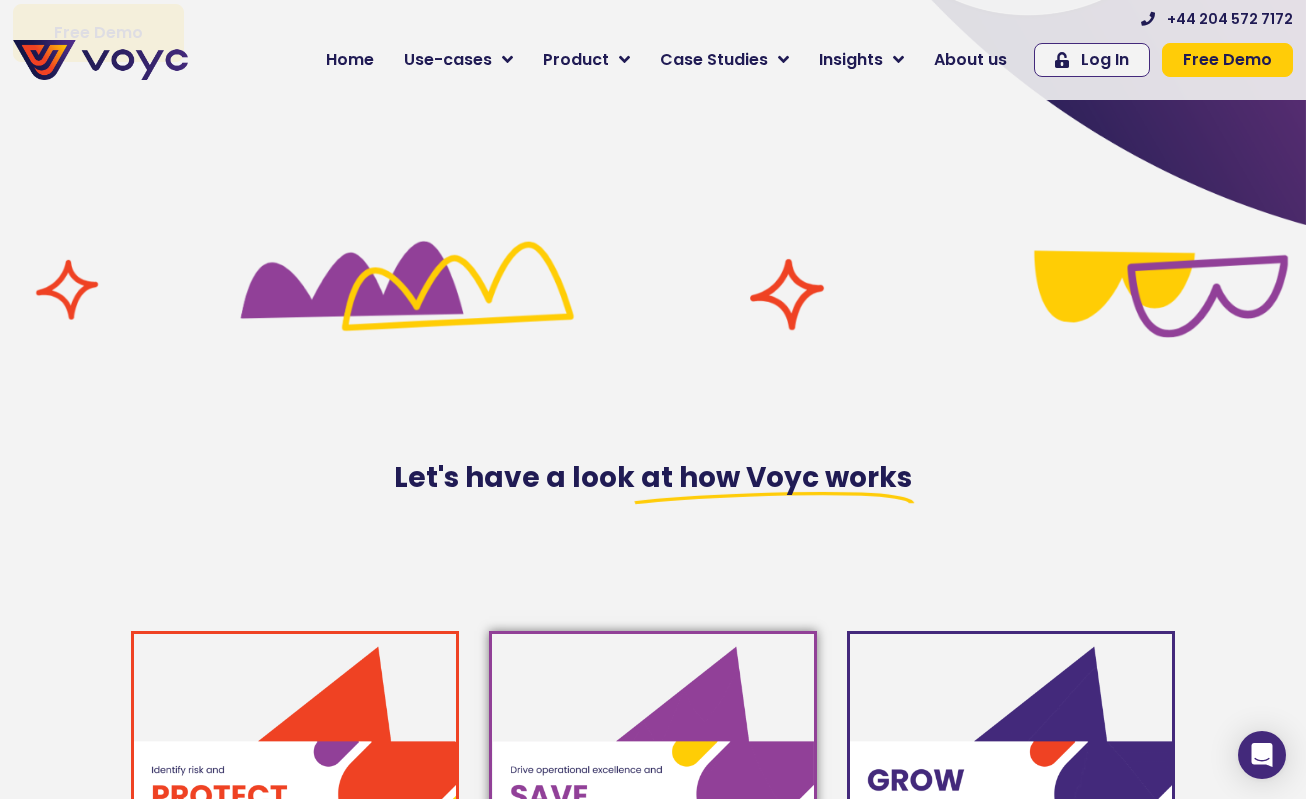 scroll, scrollTop: 0, scrollLeft: 0, axis: both 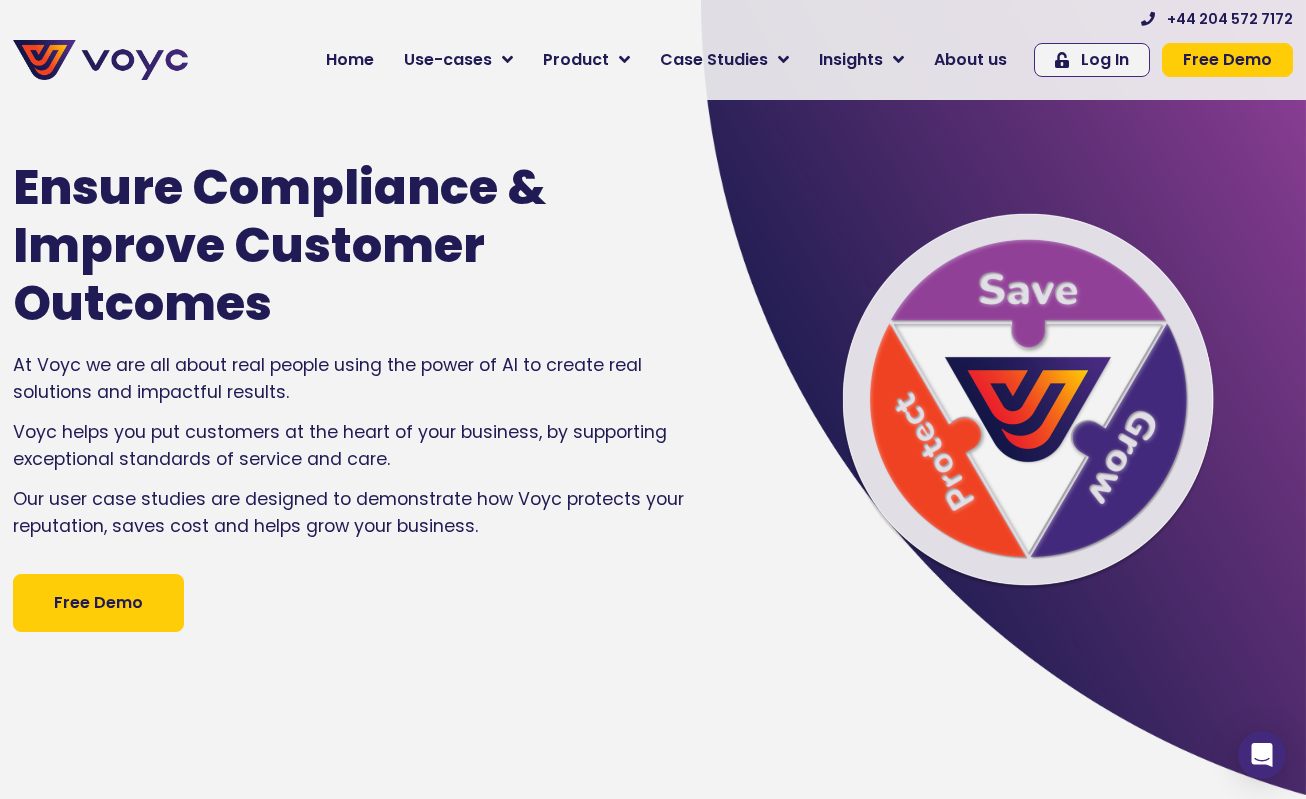 click on "Voyc helps you put customers at the heart of your business, by supporting exceptional standards of service and care." at bounding box center (355, 445) 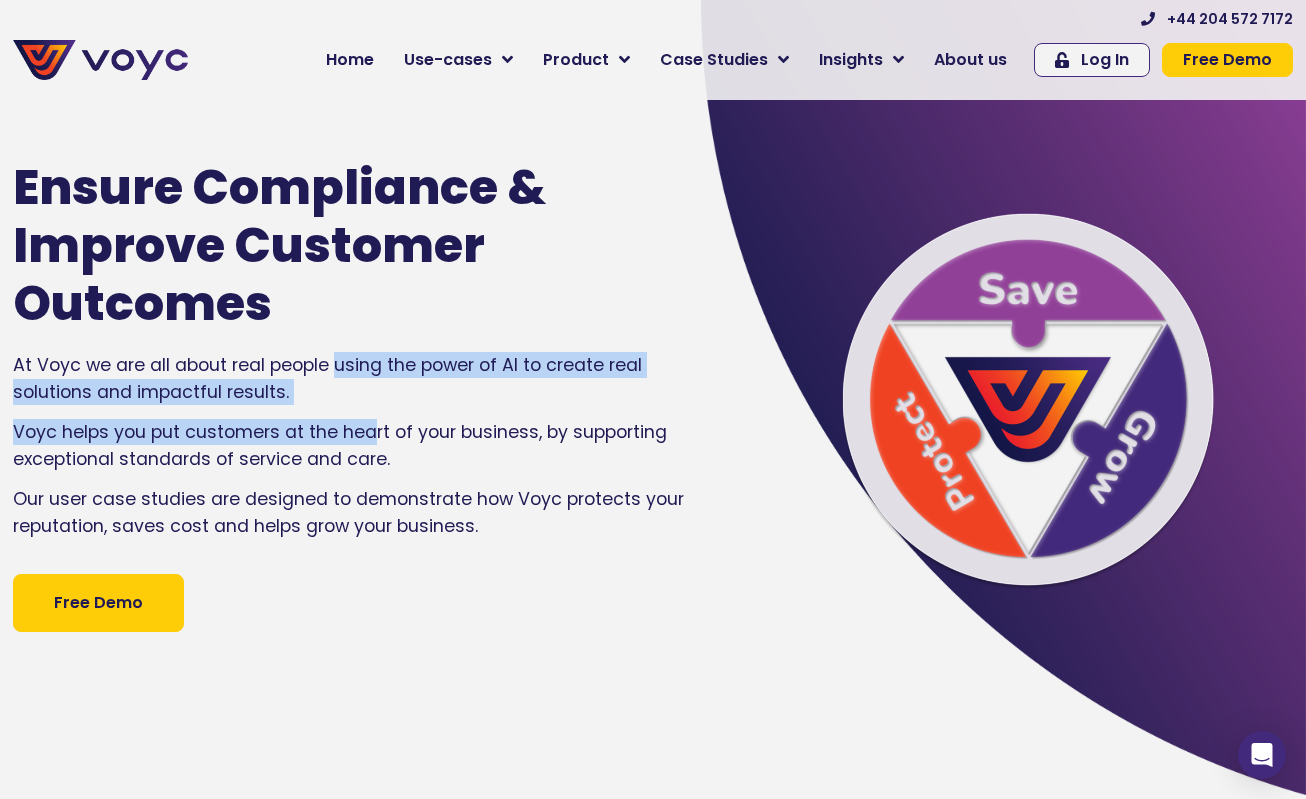 click on "At Voyc we are all about real people using the power of AI to create real solutions and impactful results.  Voyc helps you put customers at the heart of your business, by supporting exceptional standards of service and care.  Our user case studies are designed to demonstrate how Voyc protects your reputation, saves cost and helps grow your business." at bounding box center (355, 445) 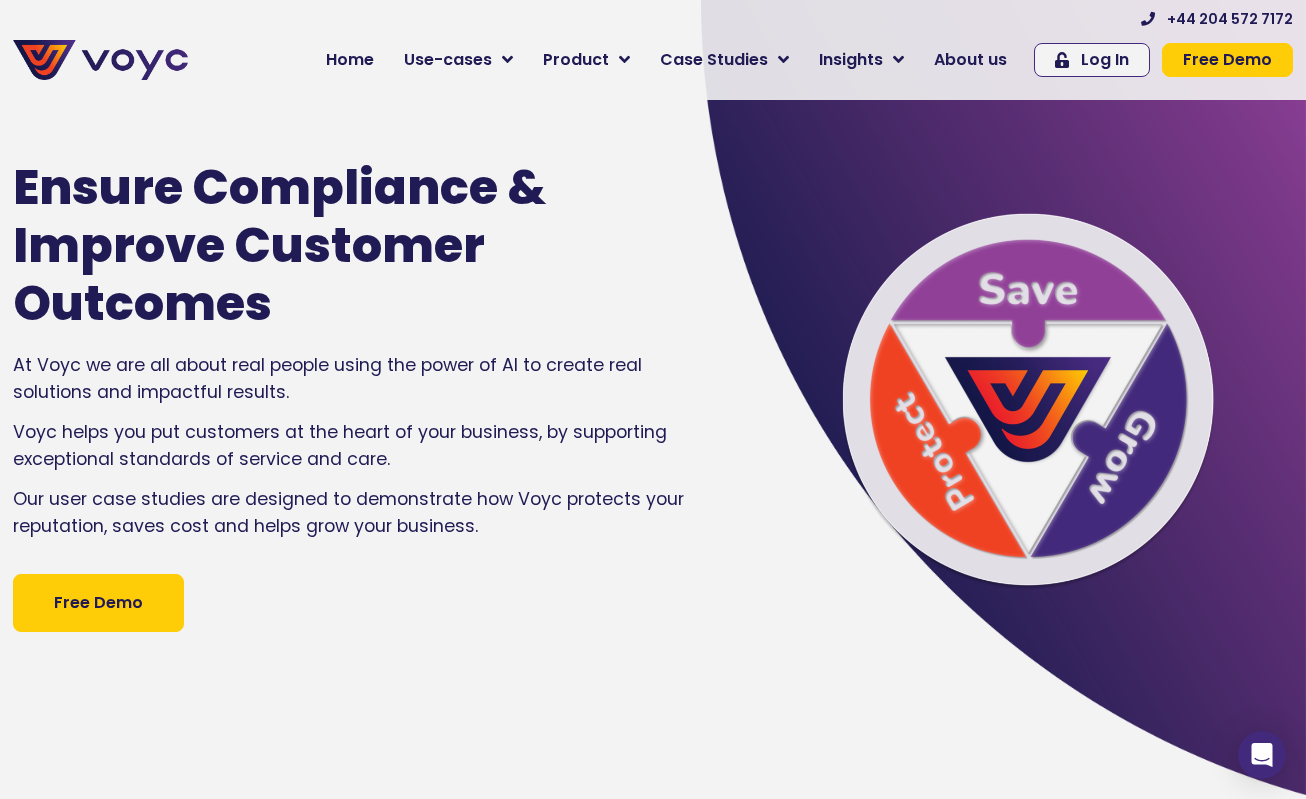 click on "Voyc helps you put customers at the heart of your business, by supporting exceptional standards of service and care." at bounding box center (355, 445) 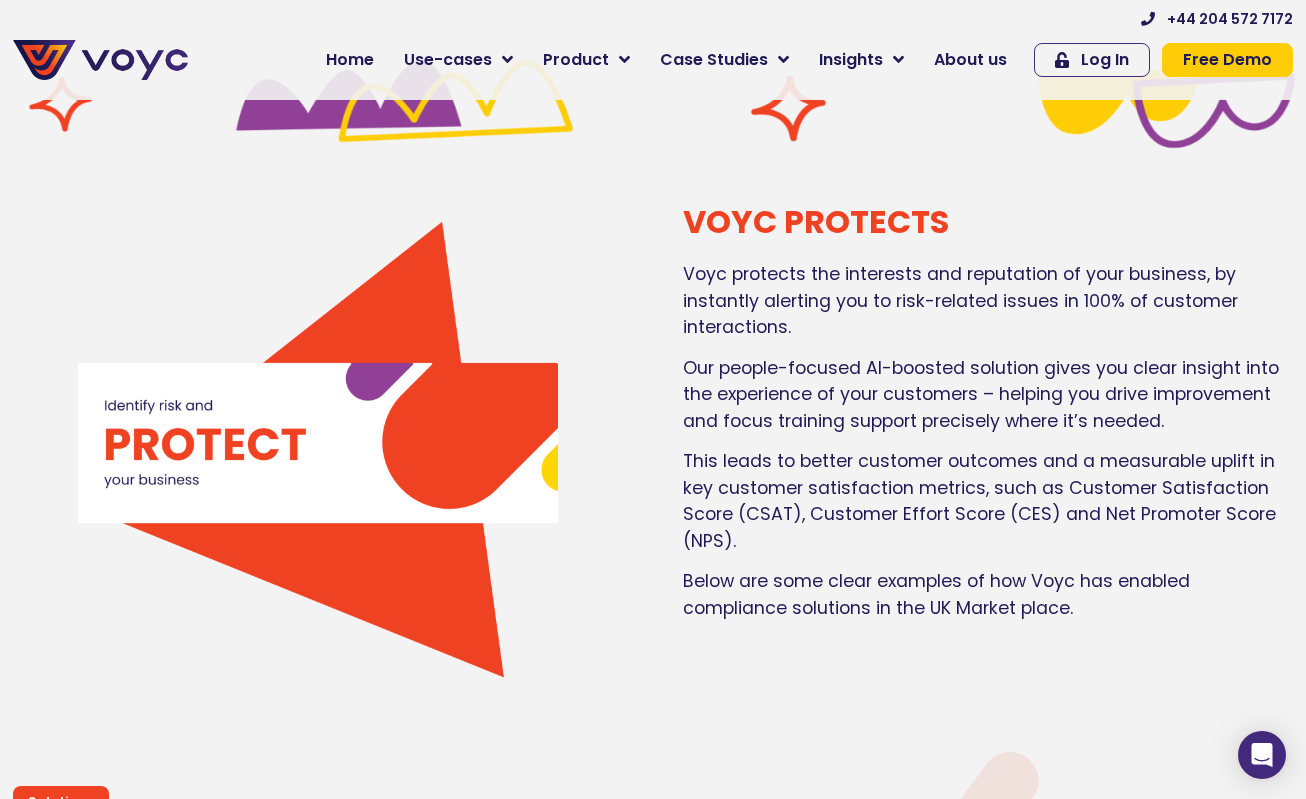 scroll, scrollTop: 1662, scrollLeft: 0, axis: vertical 